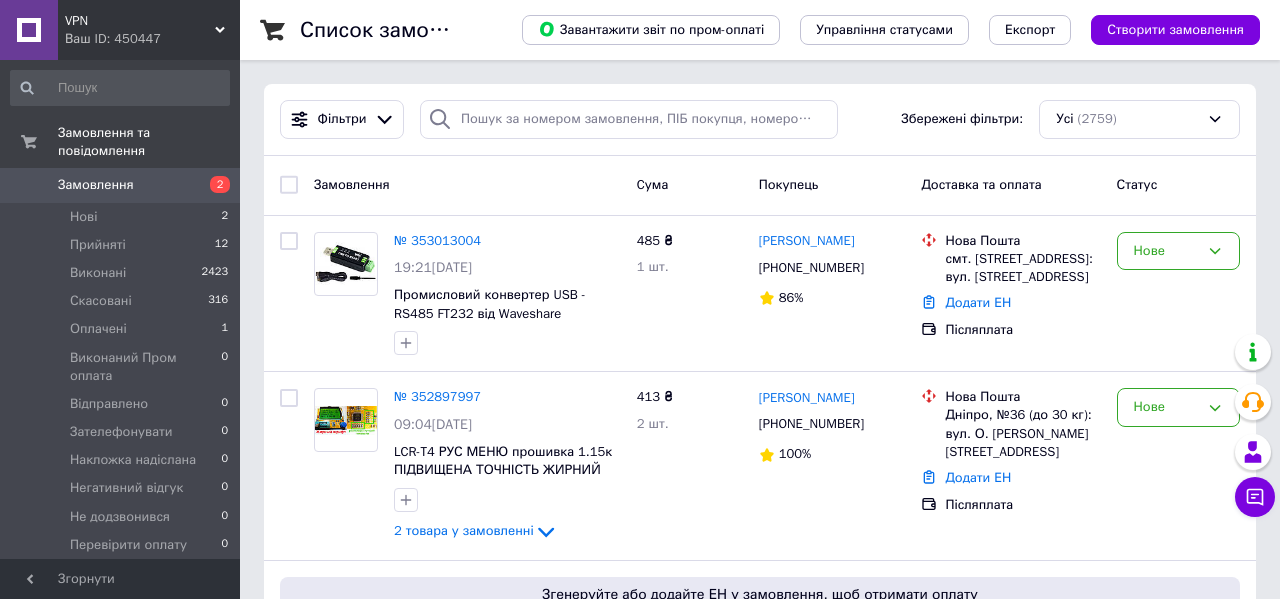 scroll, scrollTop: 0, scrollLeft: 0, axis: both 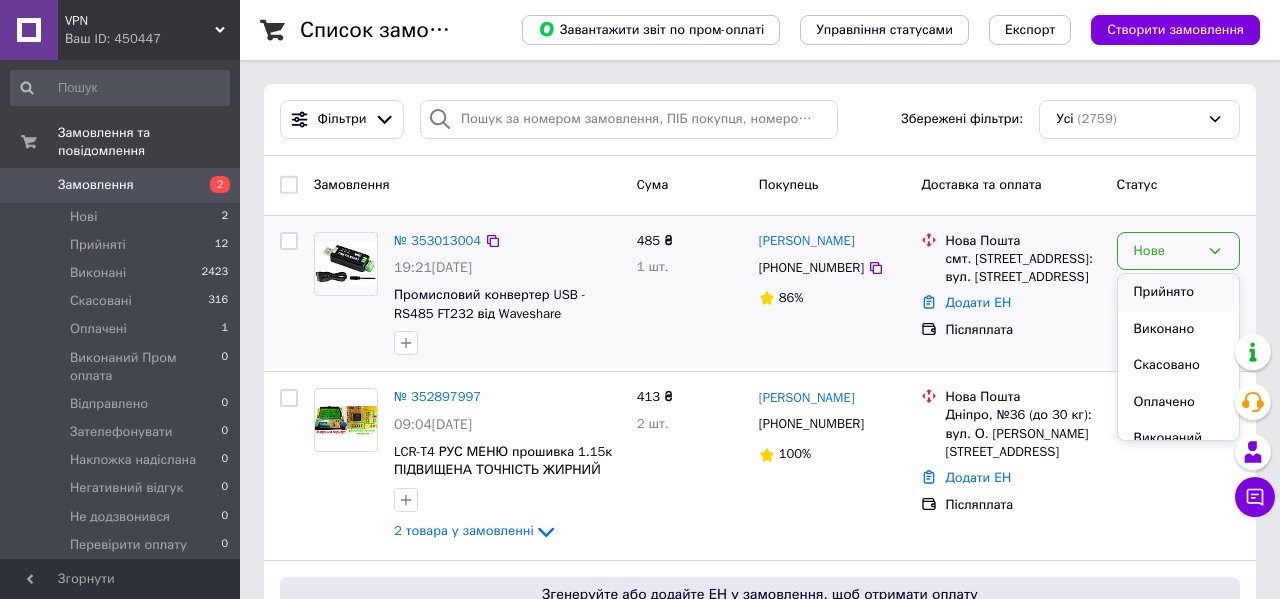 click on "Прийнято" at bounding box center (1178, 292) 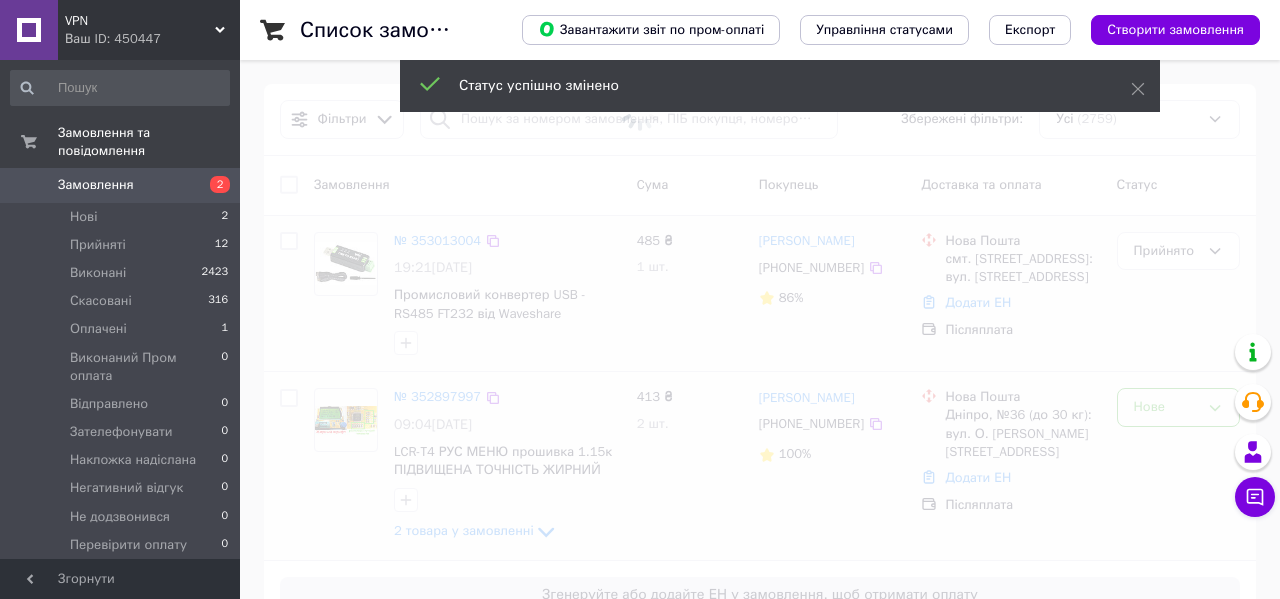 click at bounding box center [640, 299] 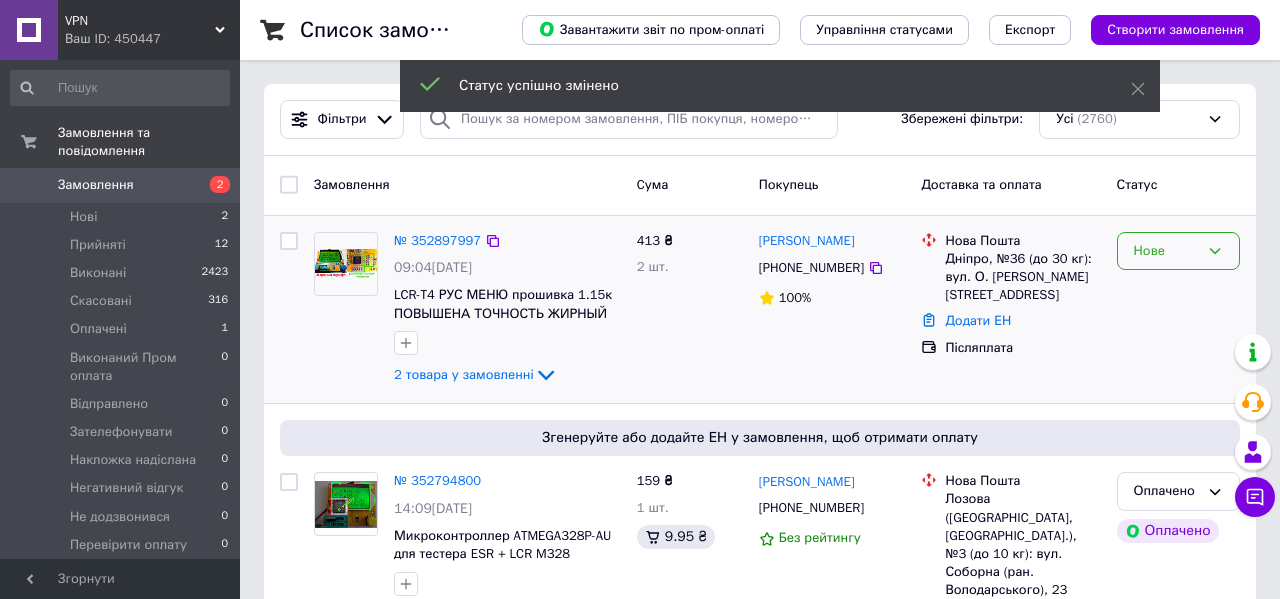 click on "Нове" at bounding box center (1166, 251) 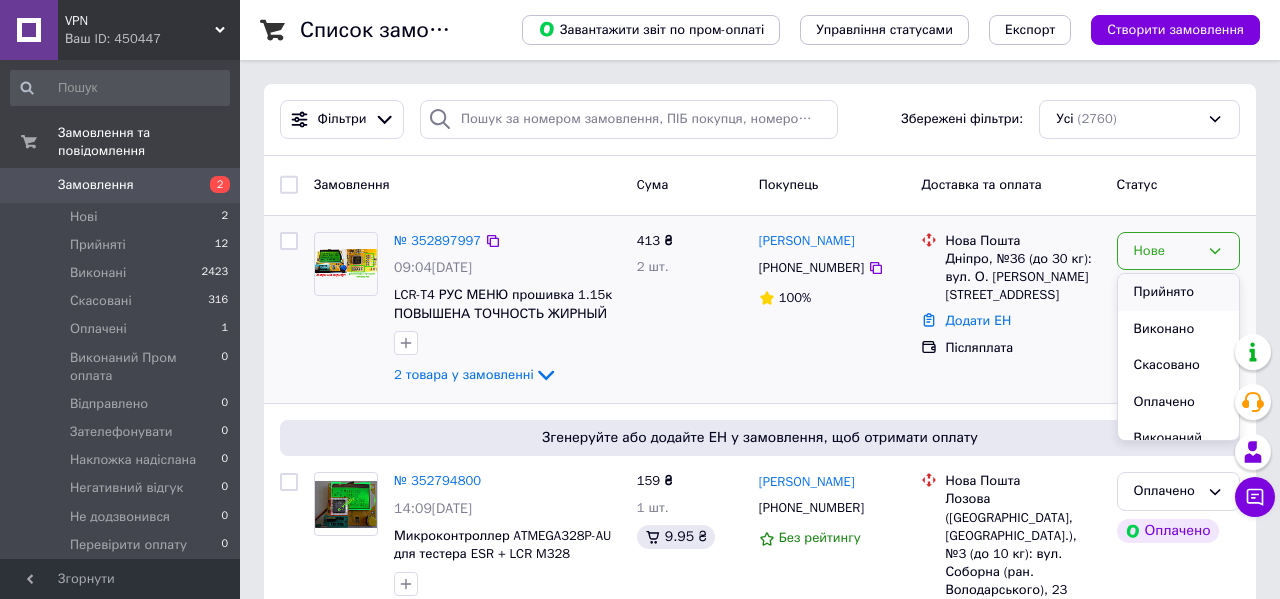 click on "Прийнято" at bounding box center [1178, 292] 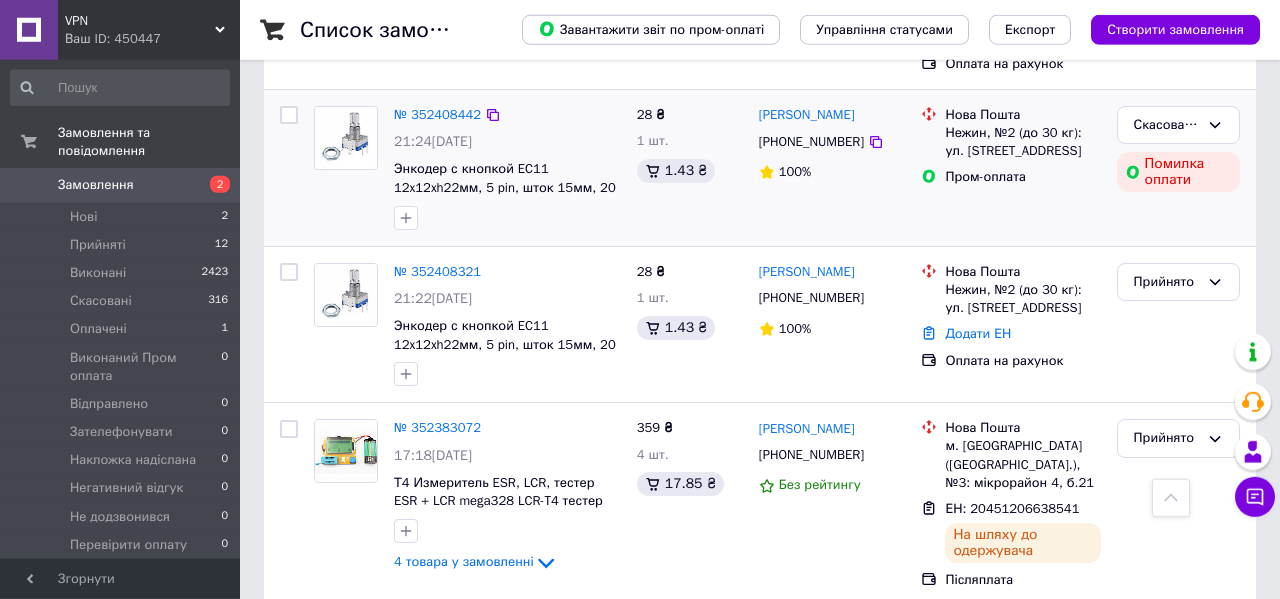 scroll, scrollTop: 918, scrollLeft: 0, axis: vertical 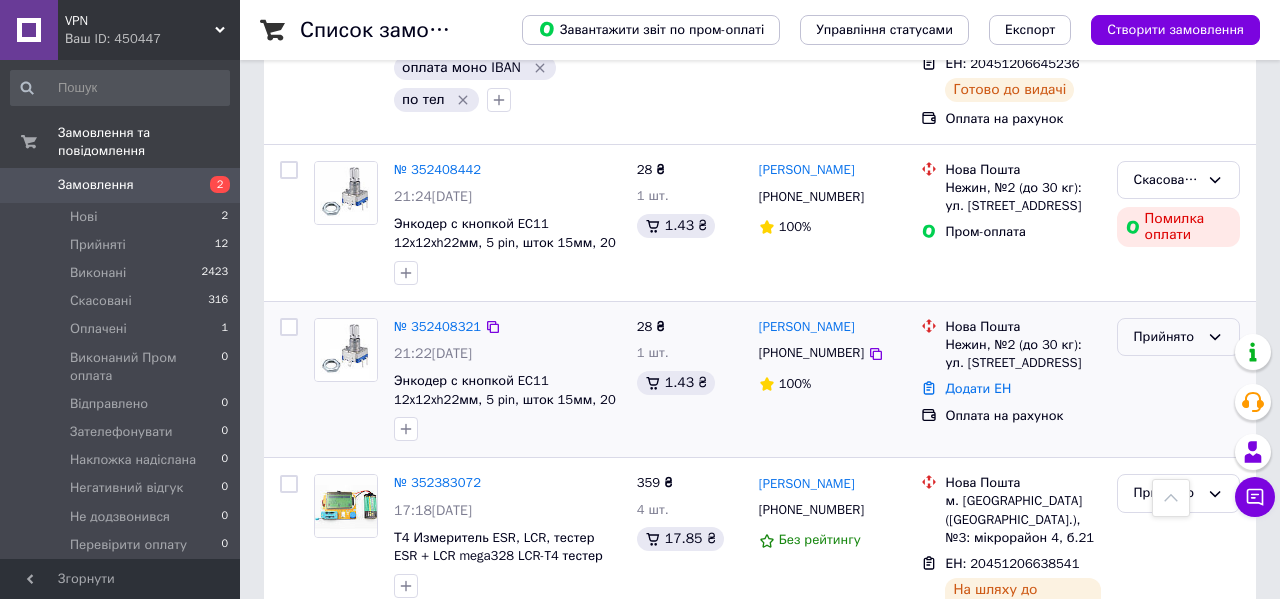 click on "Прийнято" at bounding box center (1166, 337) 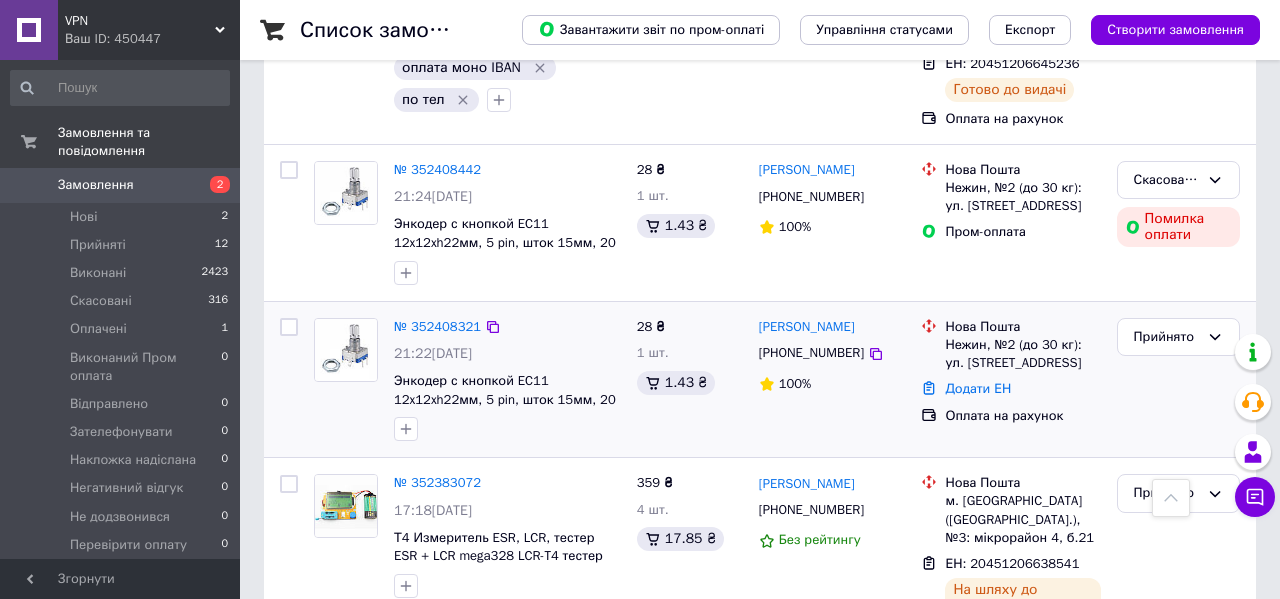 click on "Прийнято" at bounding box center [1178, 380] 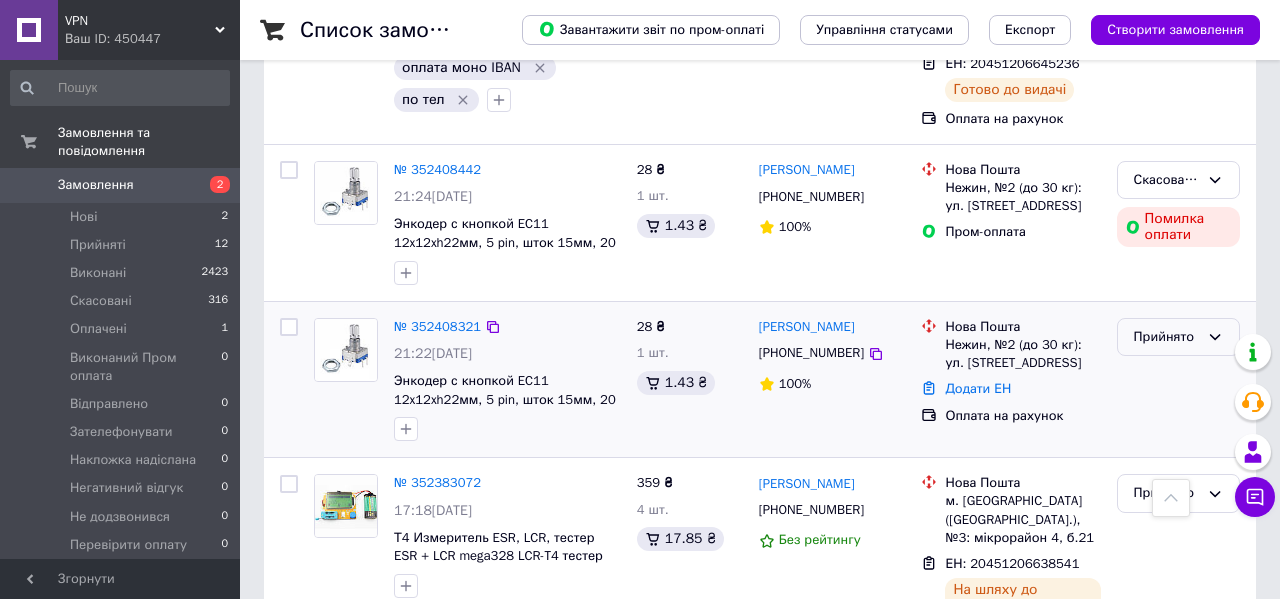 click on "Прийнято" at bounding box center (1166, 337) 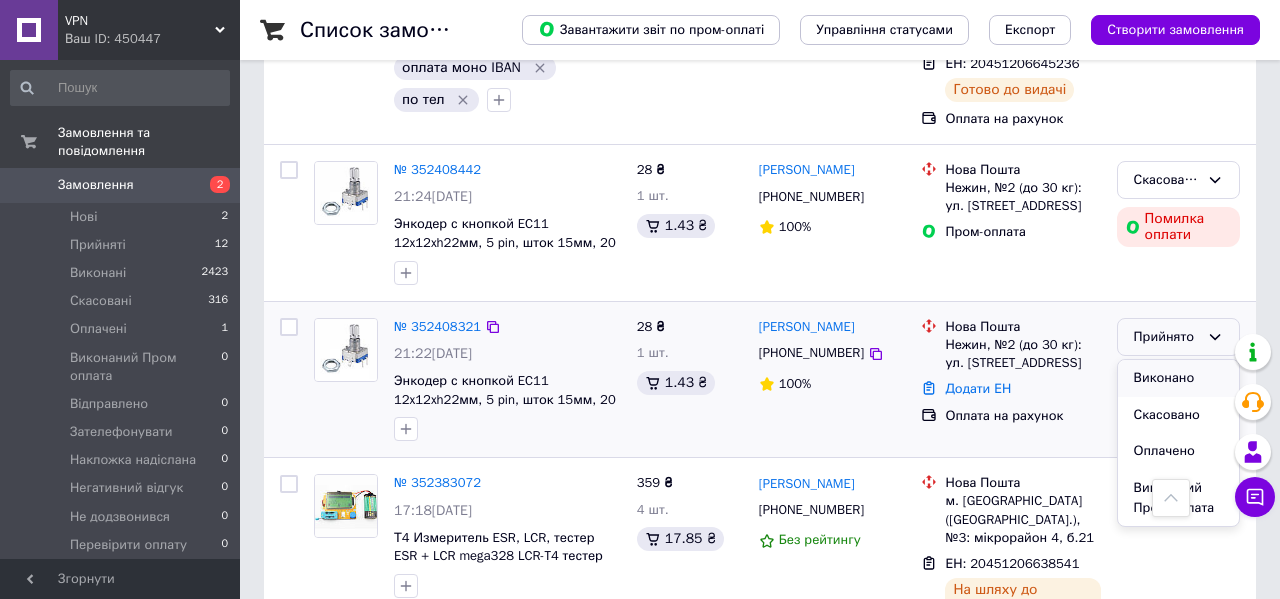 click on "Виконано" at bounding box center [1178, 378] 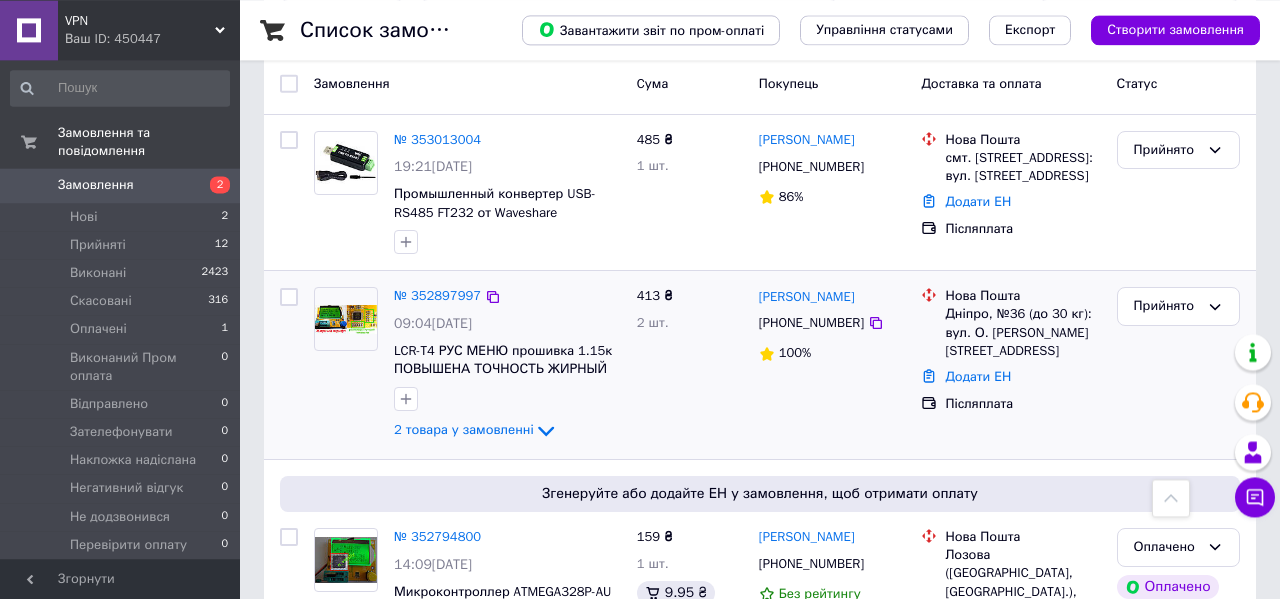 scroll, scrollTop: 0, scrollLeft: 0, axis: both 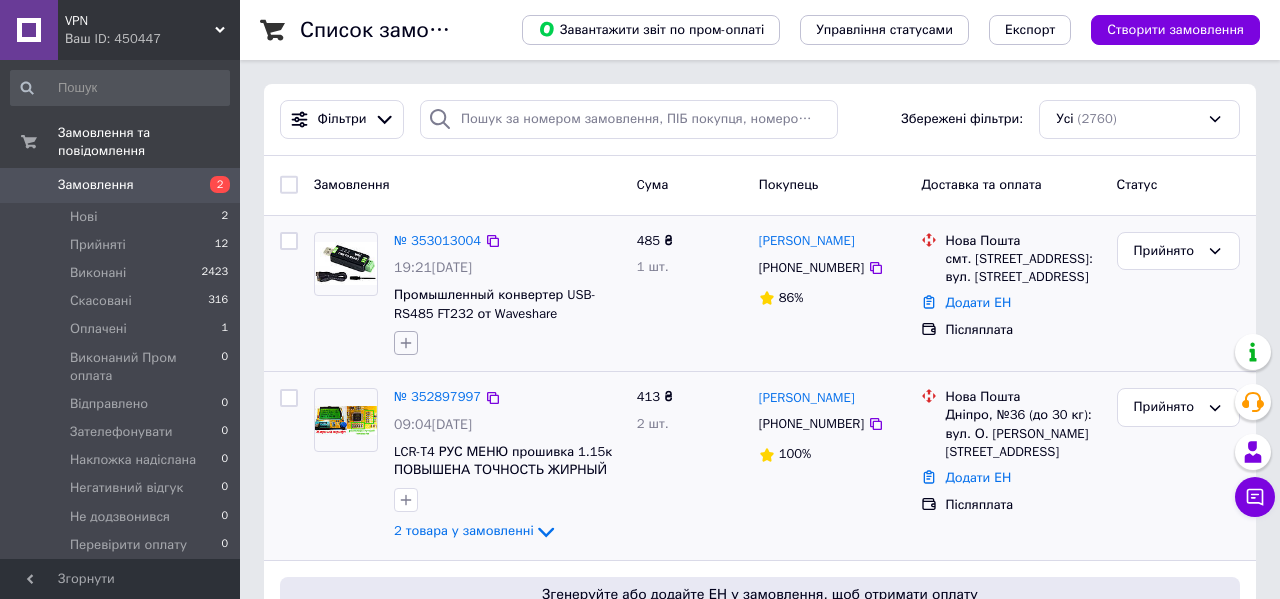 click 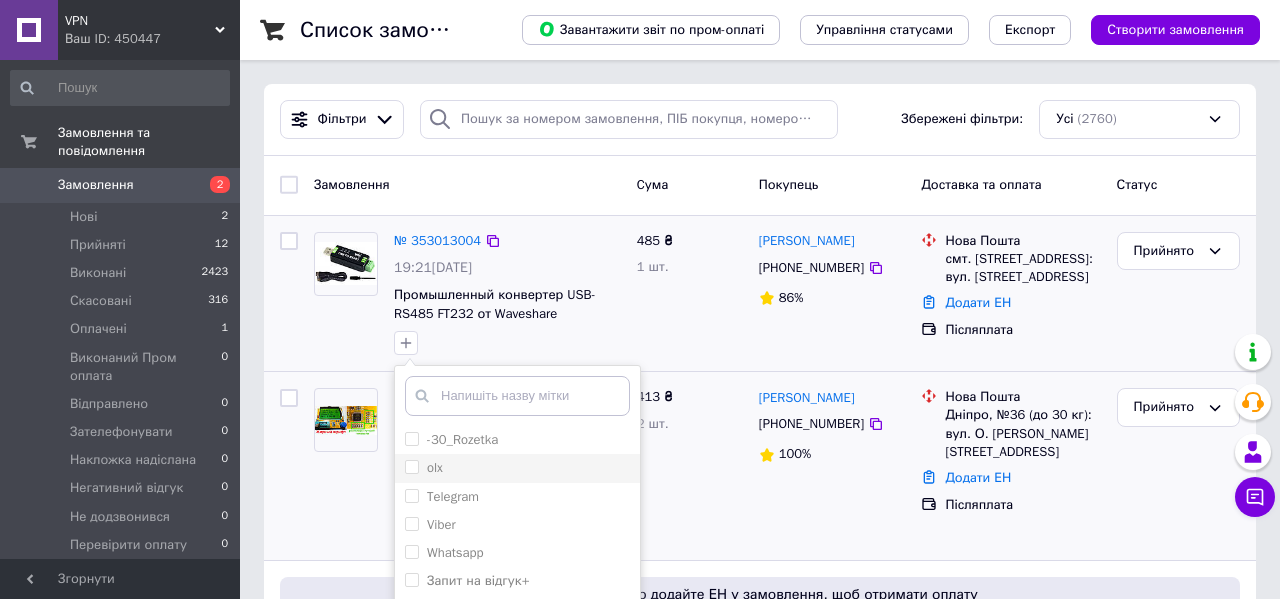 click on "olx" at bounding box center [411, 466] 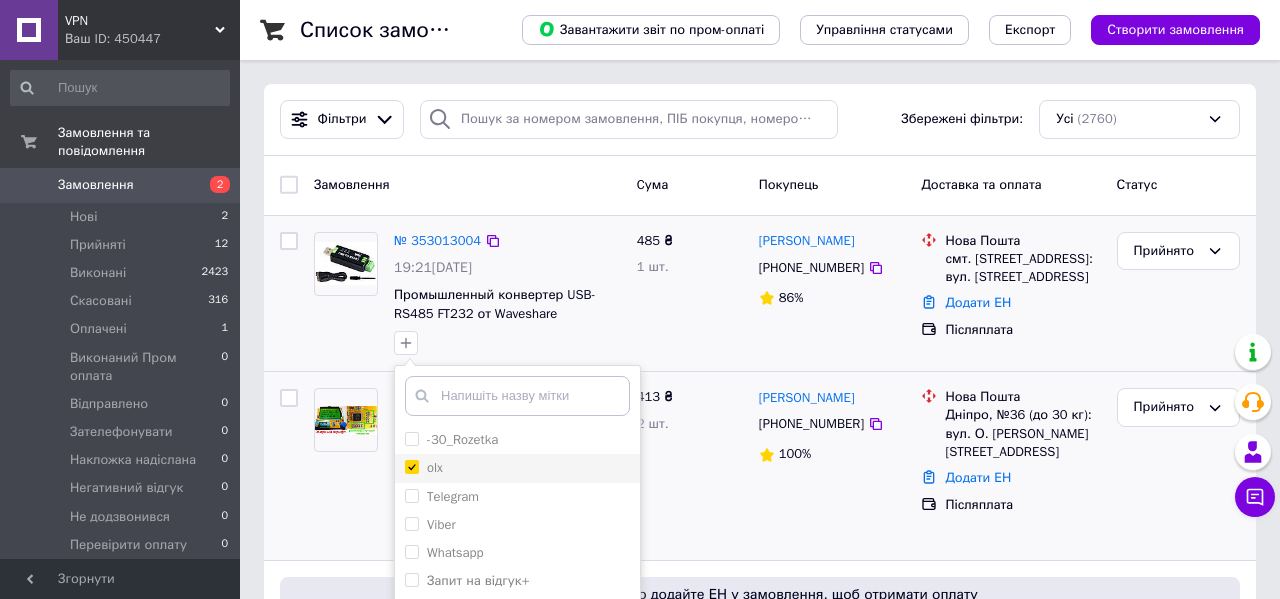 checkbox on "true" 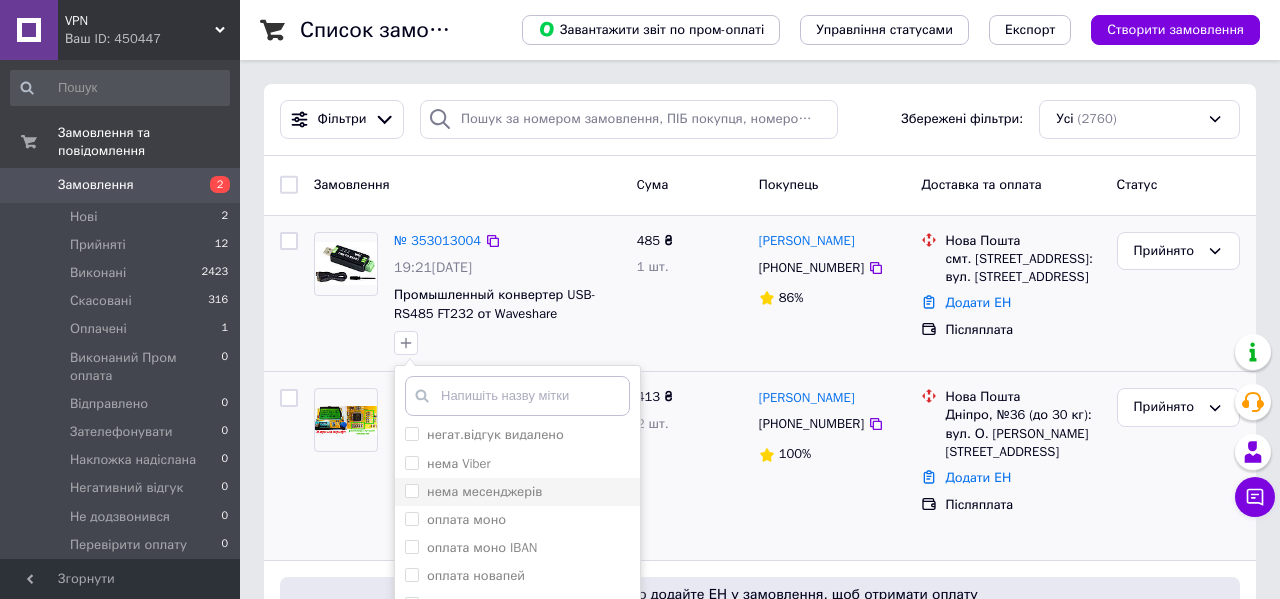scroll, scrollTop: 180, scrollLeft: 0, axis: vertical 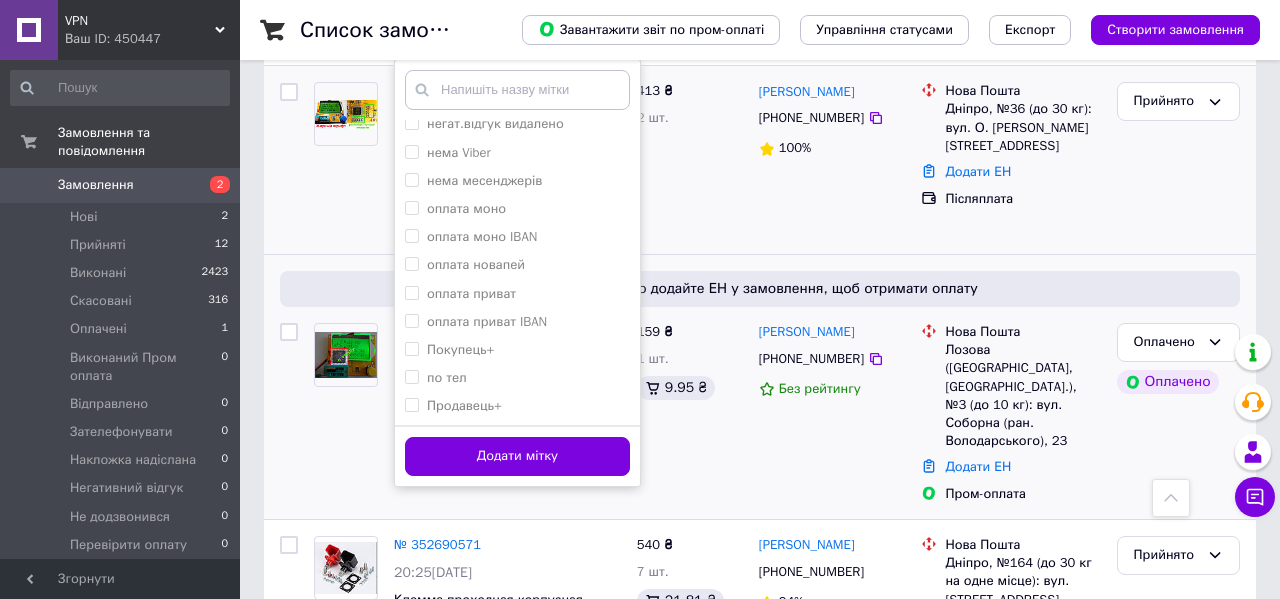 click on "Додати мітку" at bounding box center (517, 456) 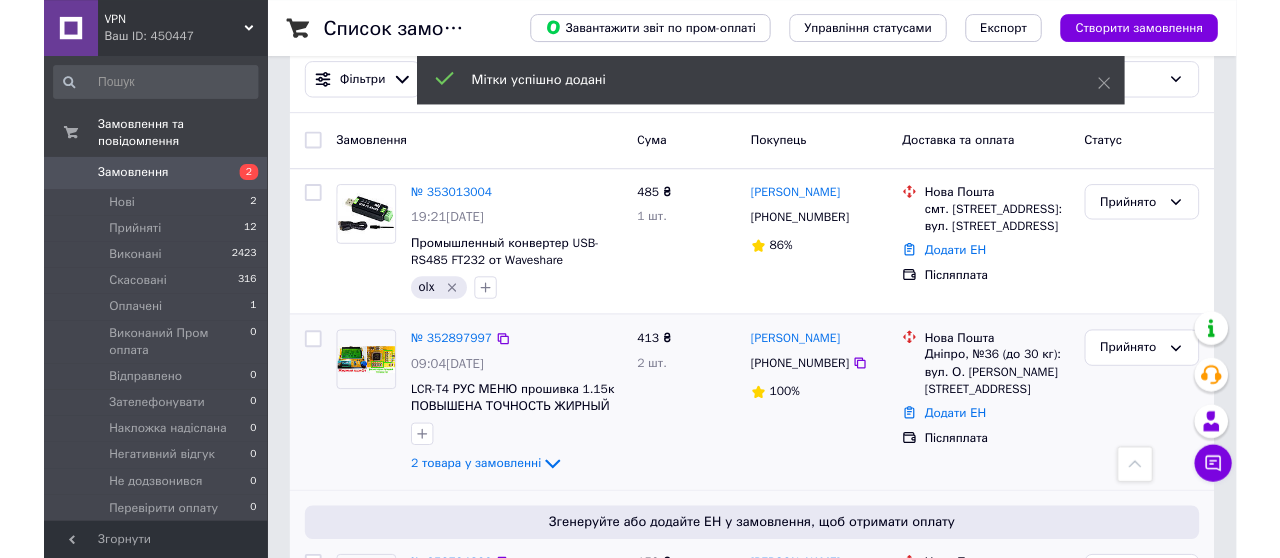 scroll, scrollTop: 0, scrollLeft: 0, axis: both 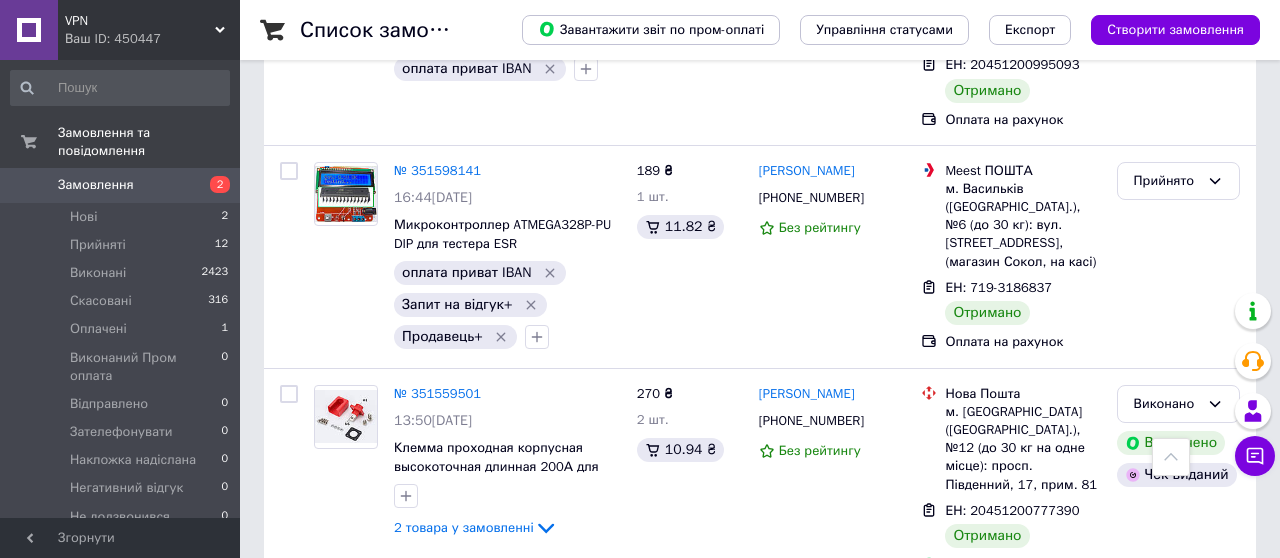 click on "2" at bounding box center [327, 635] 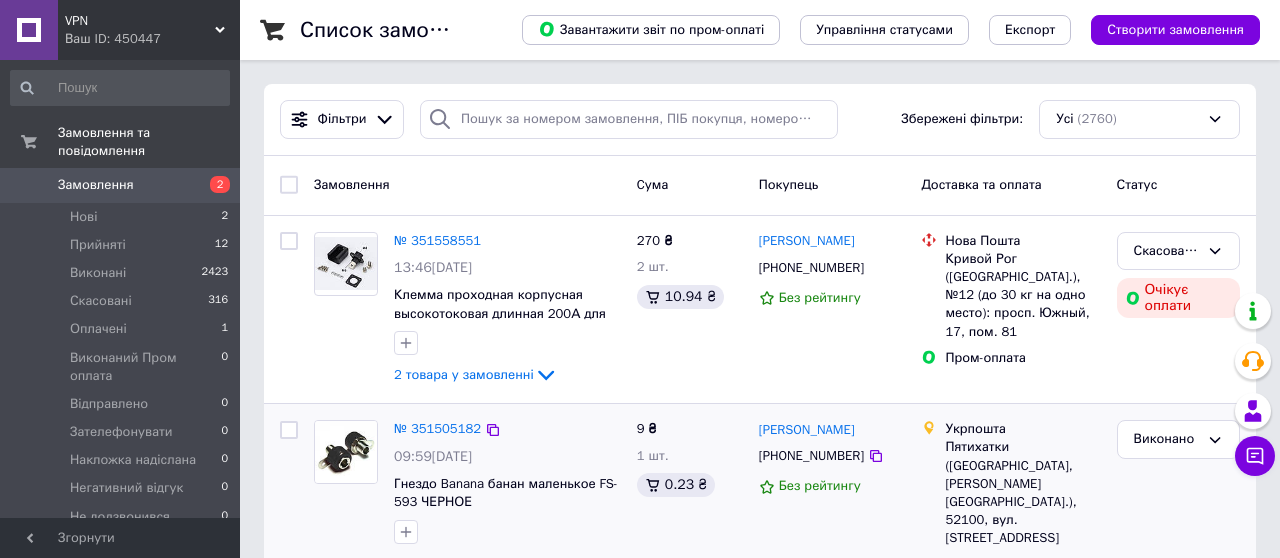 scroll, scrollTop: 362, scrollLeft: 0, axis: vertical 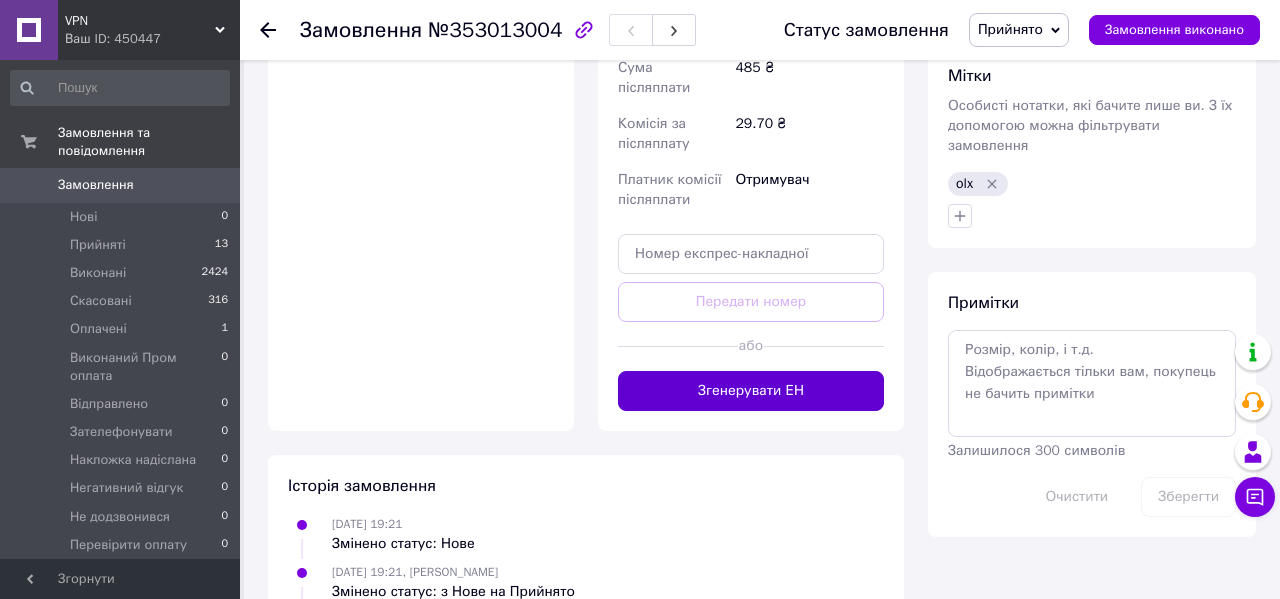 click on "Згенерувати ЕН" at bounding box center (751, 391) 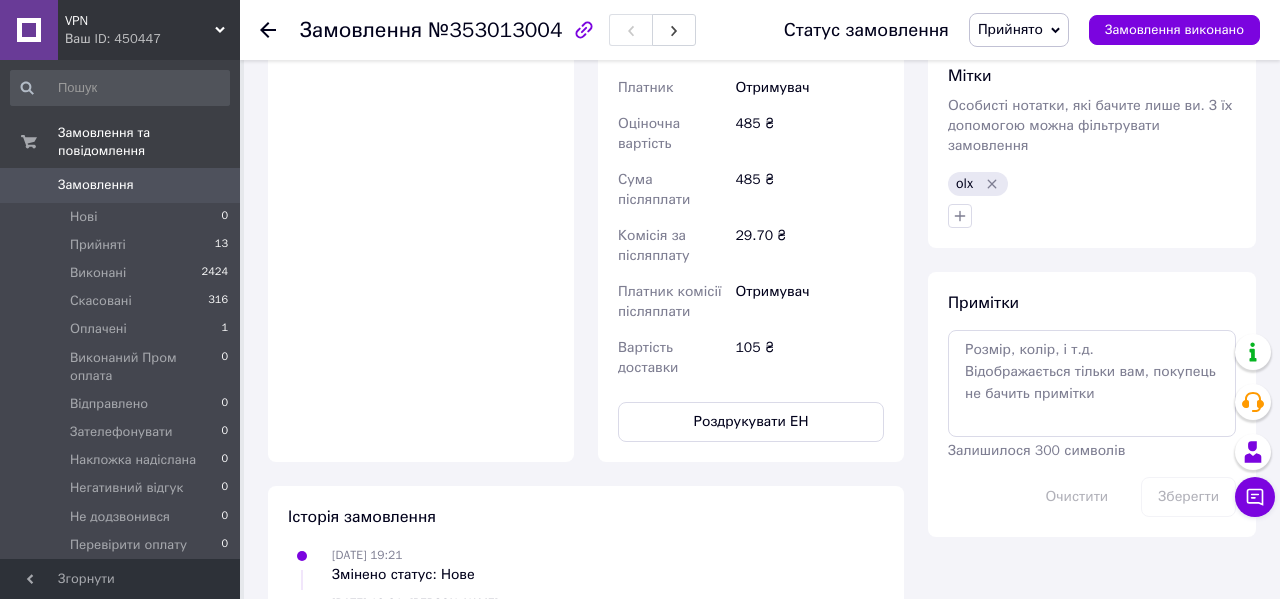 scroll, scrollTop: 306, scrollLeft: 0, axis: vertical 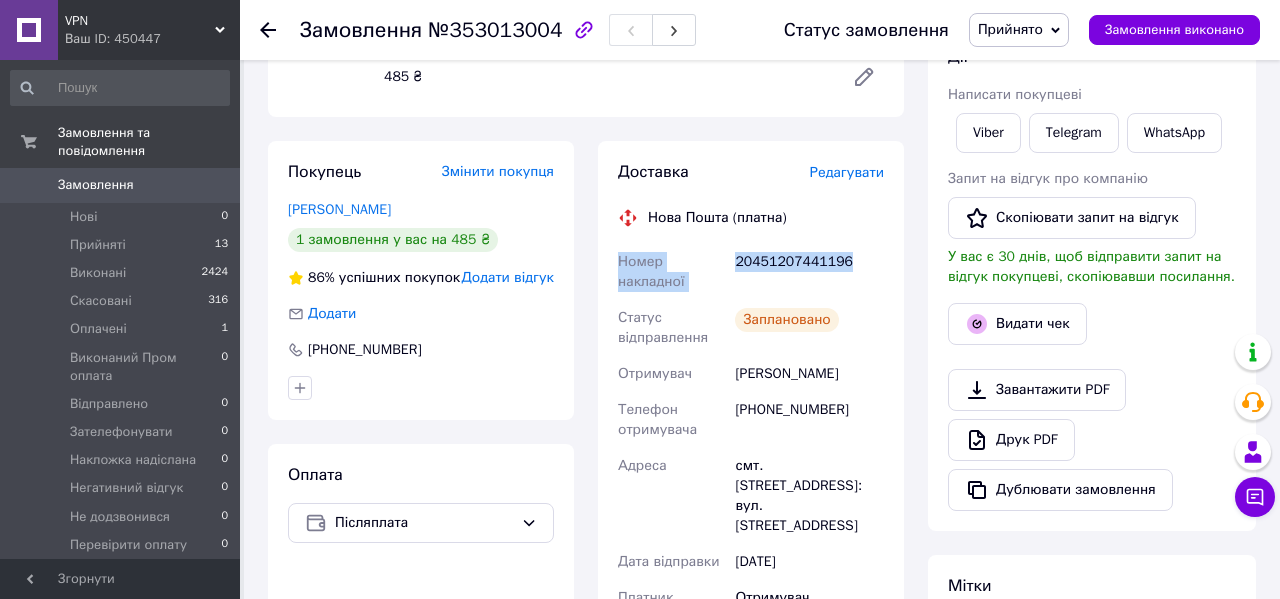 drag, startPoint x: 739, startPoint y: 271, endPoint x: 605, endPoint y: 255, distance: 134.95184 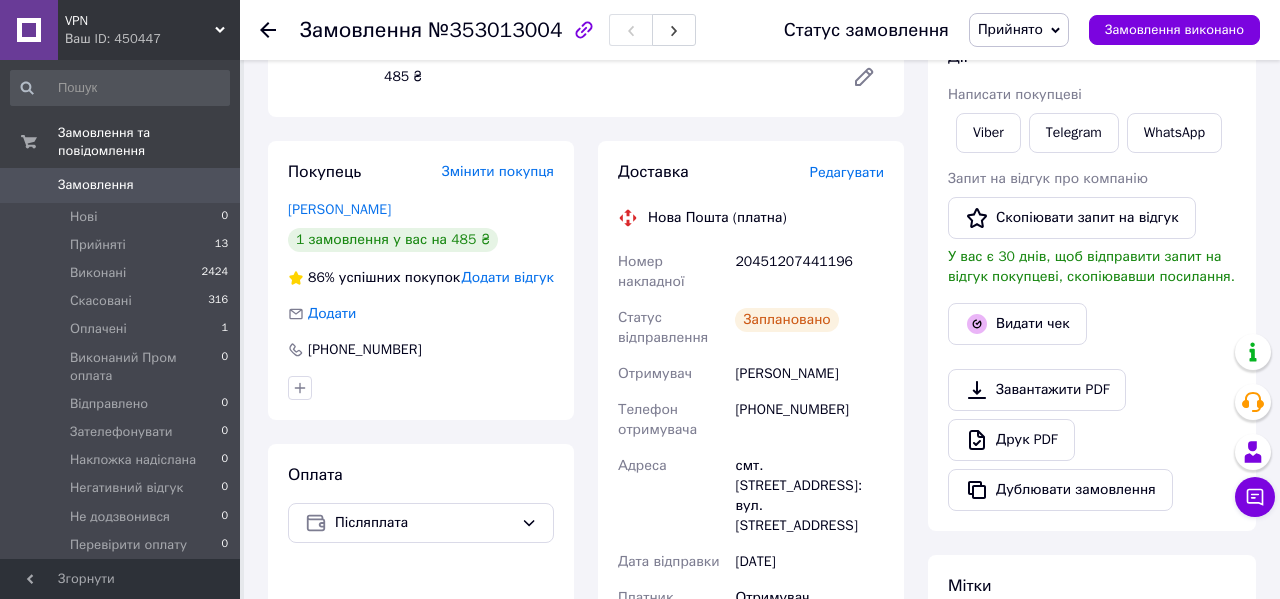 scroll, scrollTop: 0, scrollLeft: 0, axis: both 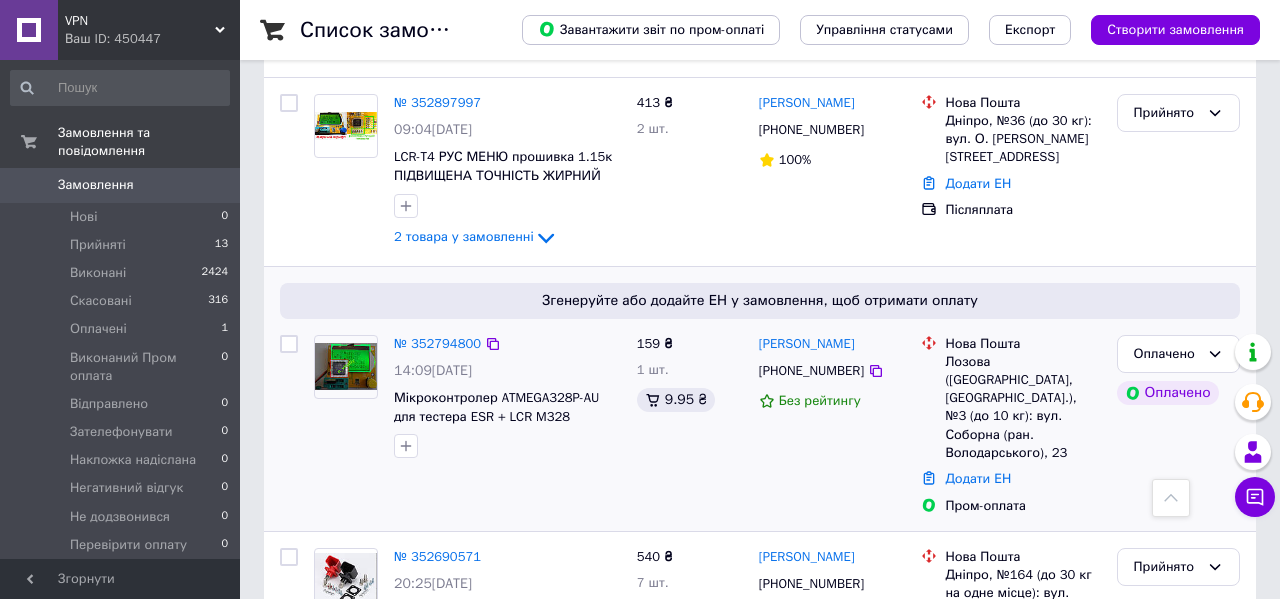 click on "№ 352794800 14:09, 15.07.2025 Мікроконтролер ATMEGA328P-AU для тестера ESR + LCR M328 T3, T4 прошивка російська 1.14к" at bounding box center [507, 397] 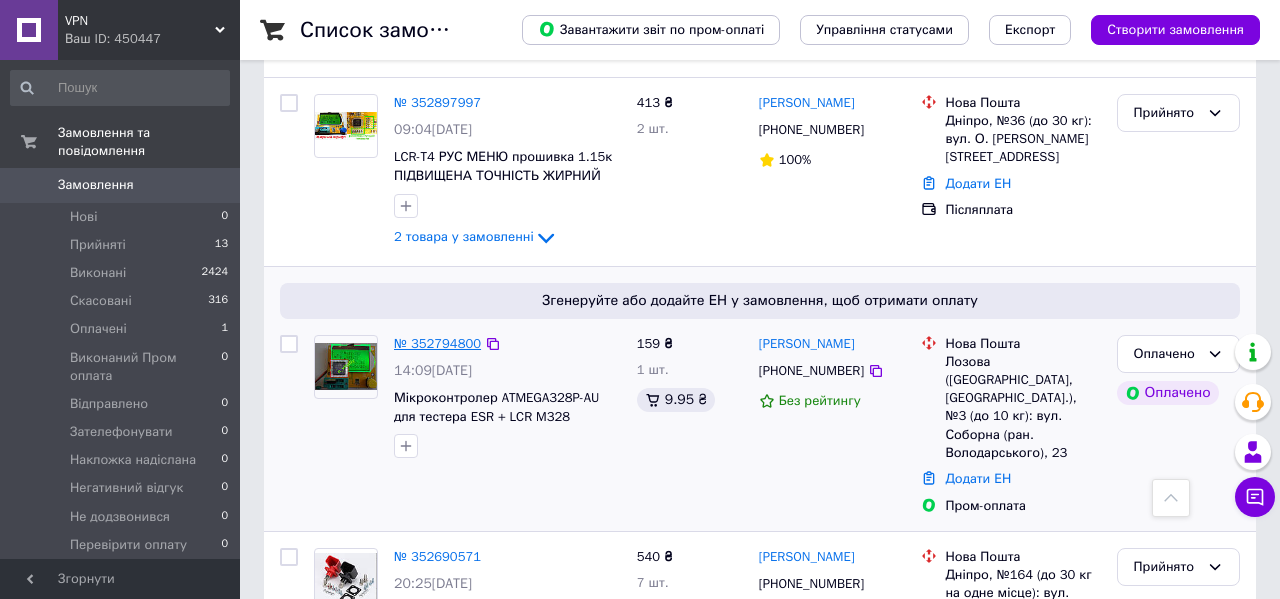 click on "№ 352794800" at bounding box center [437, 343] 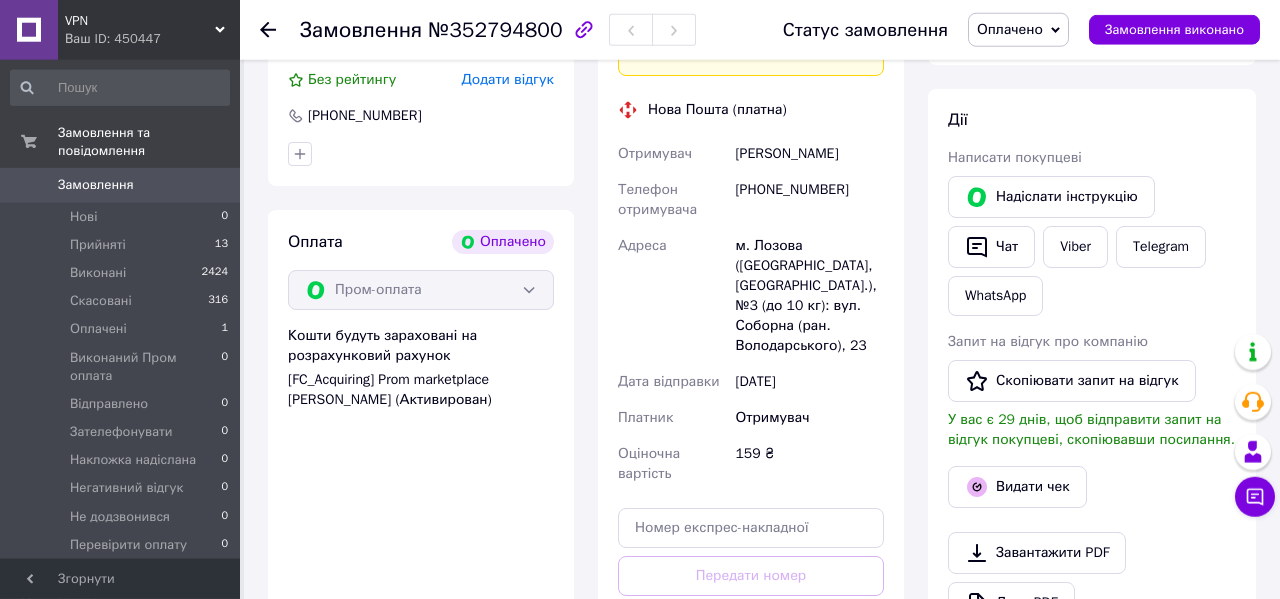 scroll, scrollTop: 703, scrollLeft: 0, axis: vertical 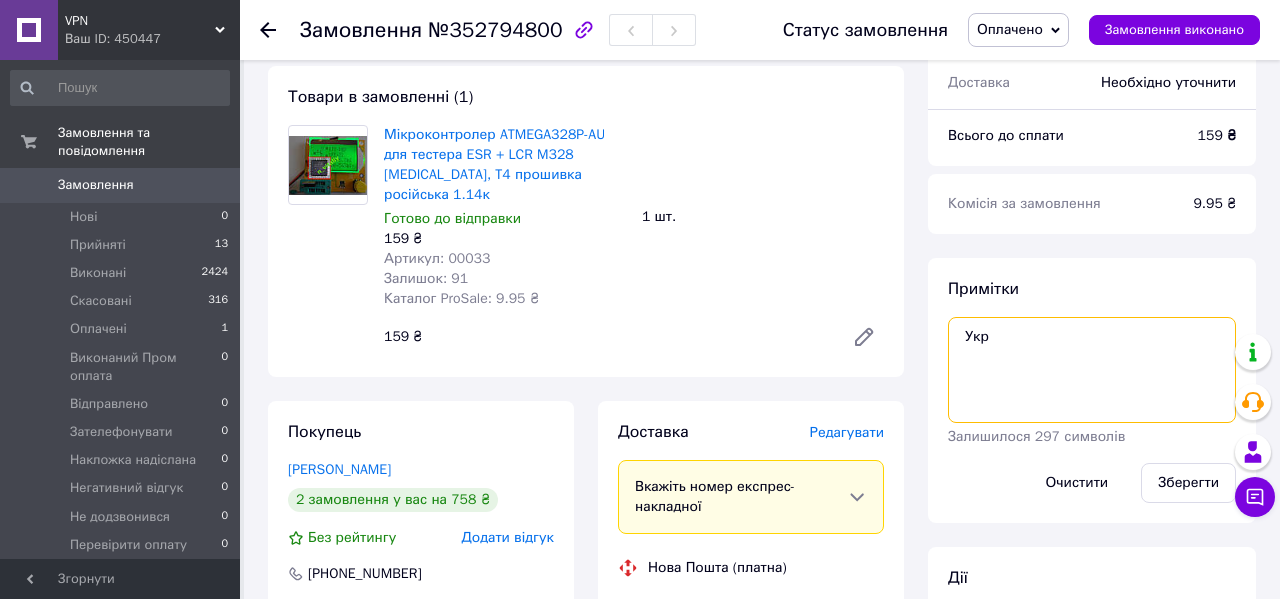 click on "Укр" at bounding box center (1092, 370) 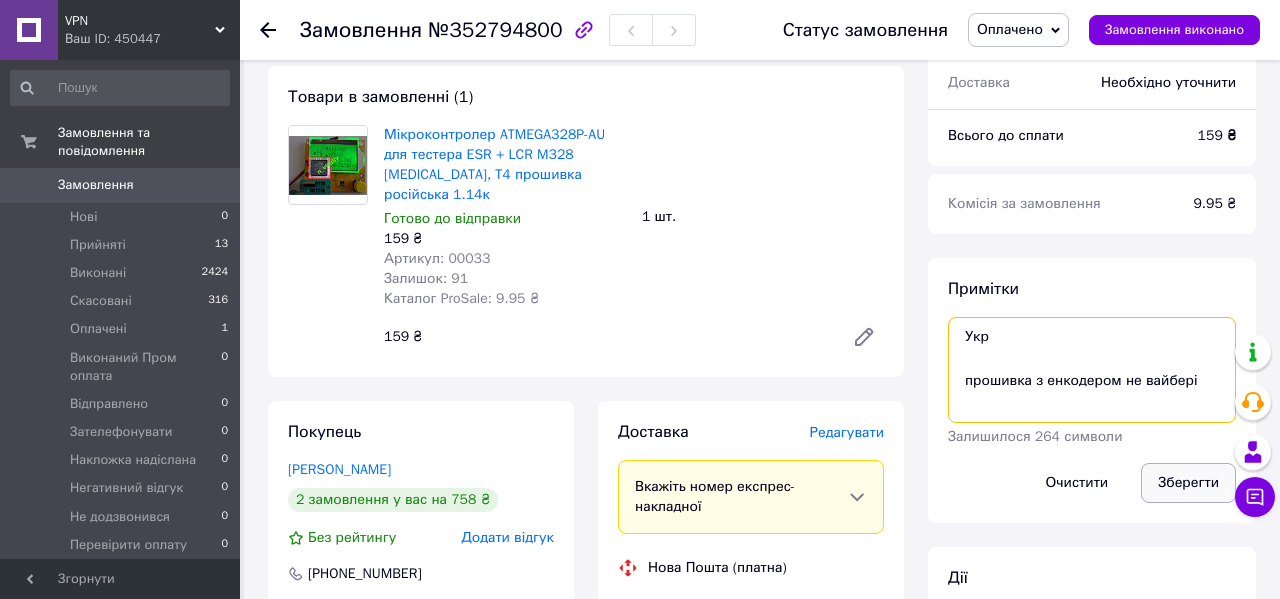 type on "Укр
прошивка з енкодером не вайбері" 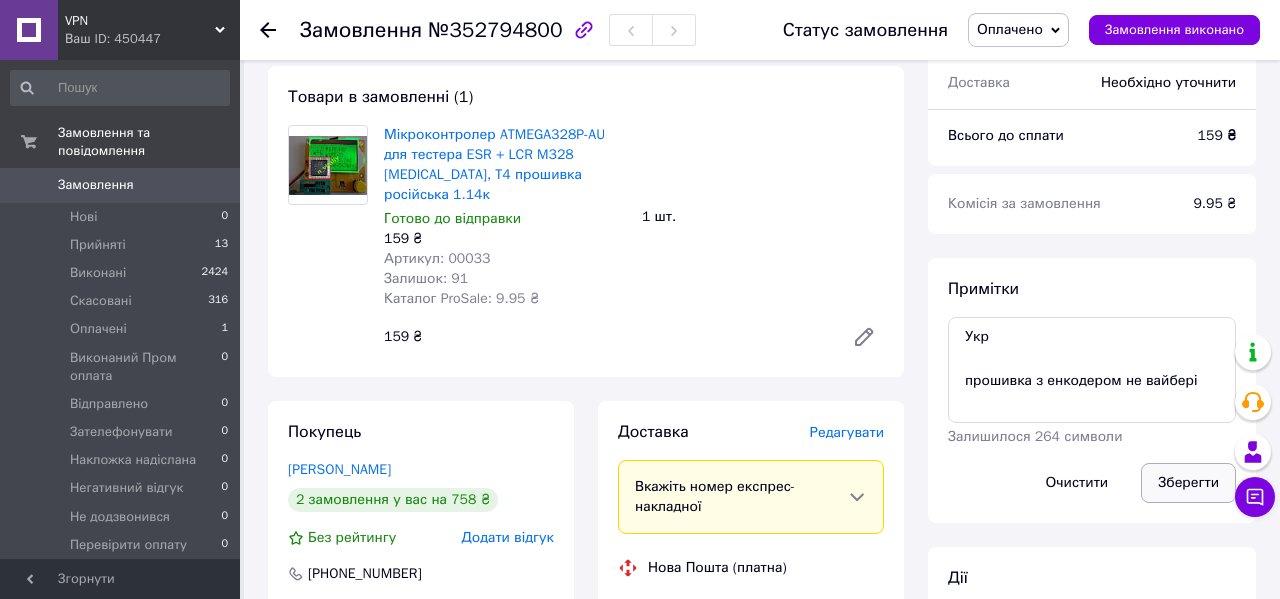 click on "Зберегти" at bounding box center [1188, 483] 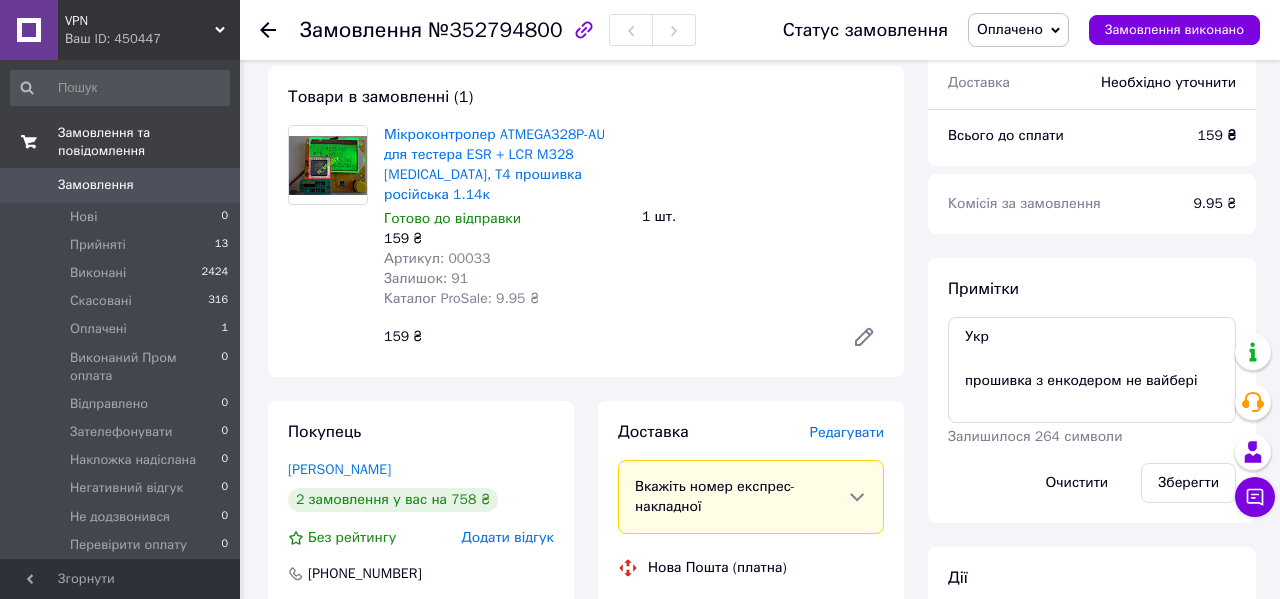 click on "Замовлення та повідомлення" at bounding box center (149, 142) 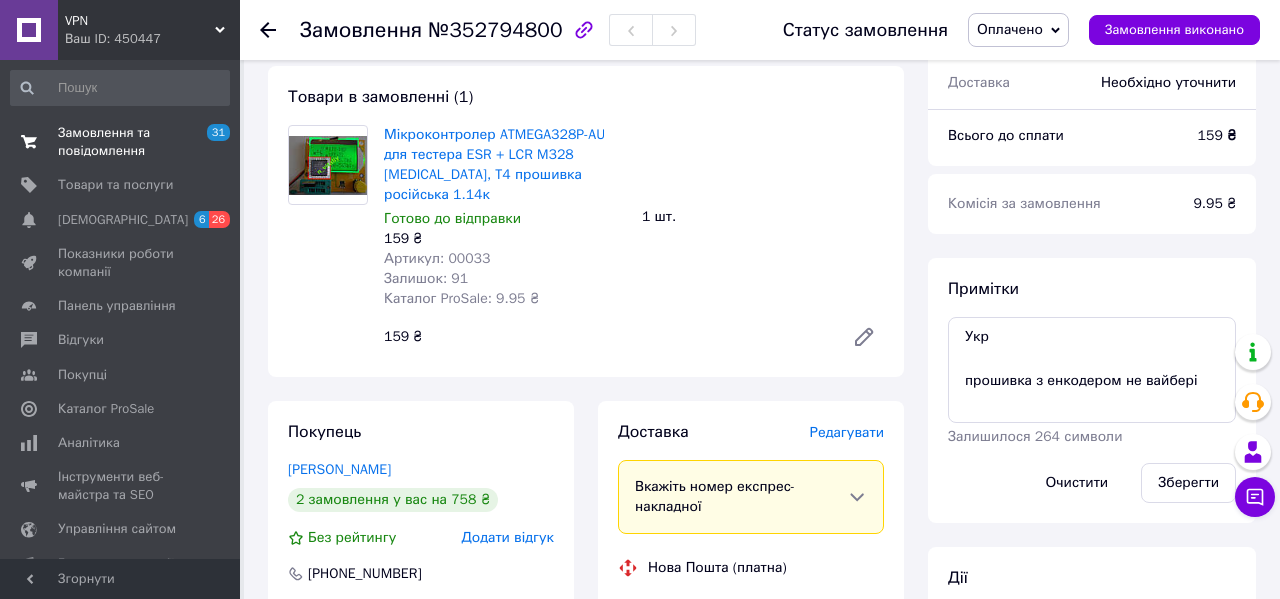 click on "Замовлення та повідомлення" at bounding box center (121, 142) 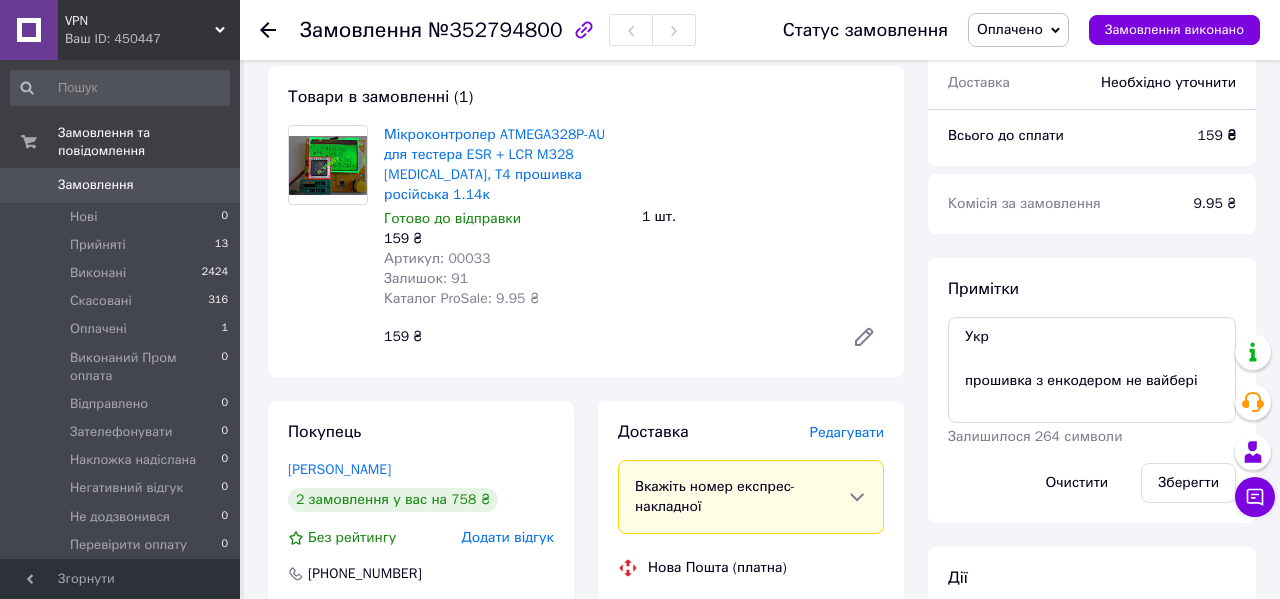 drag, startPoint x: 91, startPoint y: 192, endPoint x: 104, endPoint y: 174, distance: 22.203604 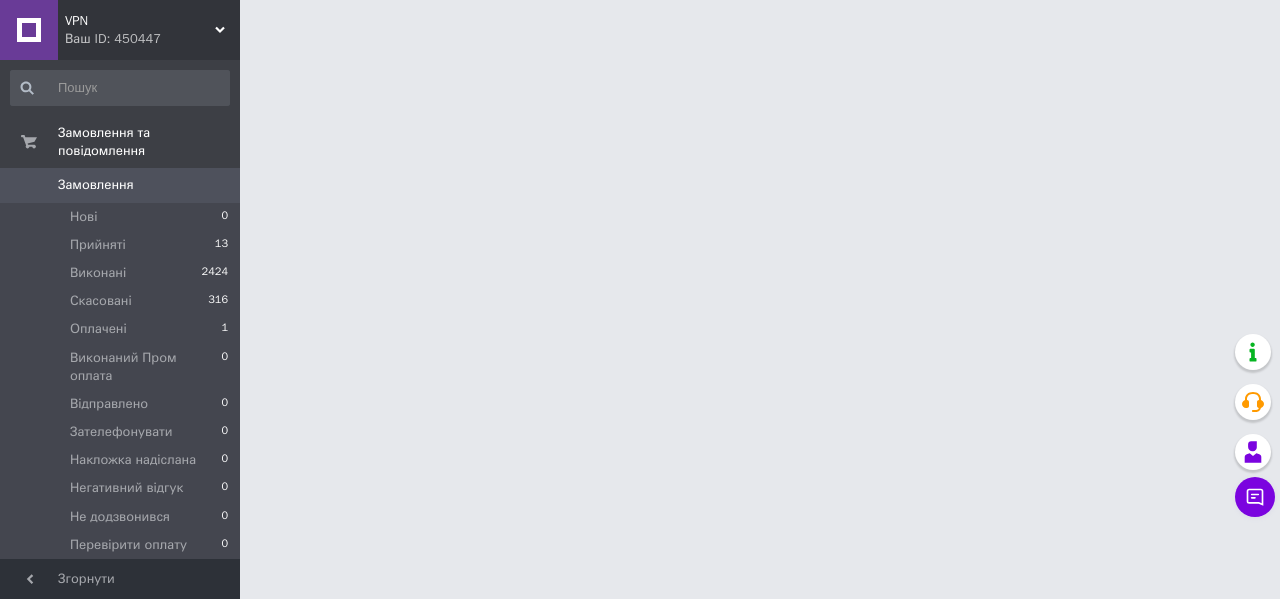 scroll, scrollTop: 0, scrollLeft: 0, axis: both 